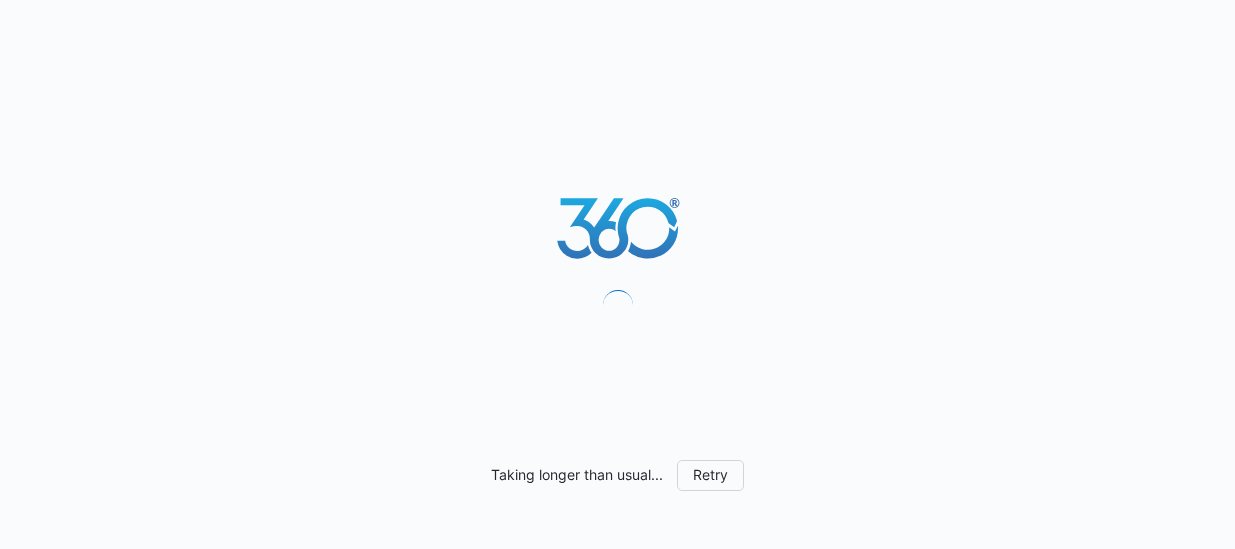 scroll, scrollTop: 0, scrollLeft: 0, axis: both 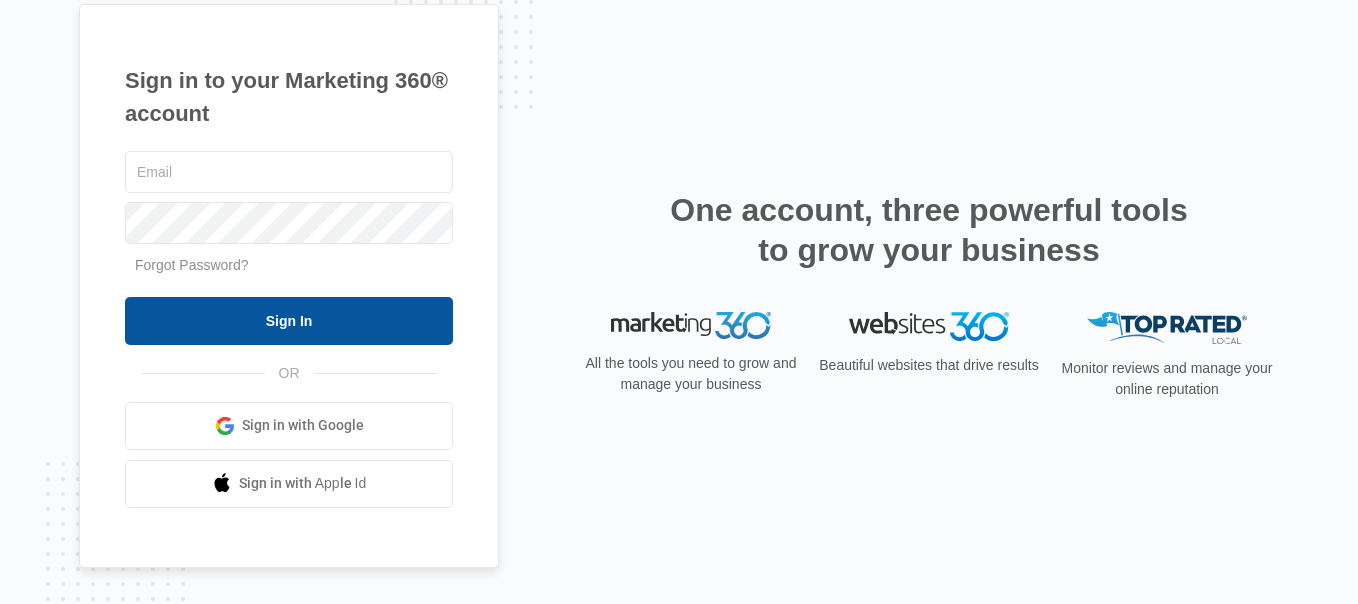 type on "[EMAIL]" 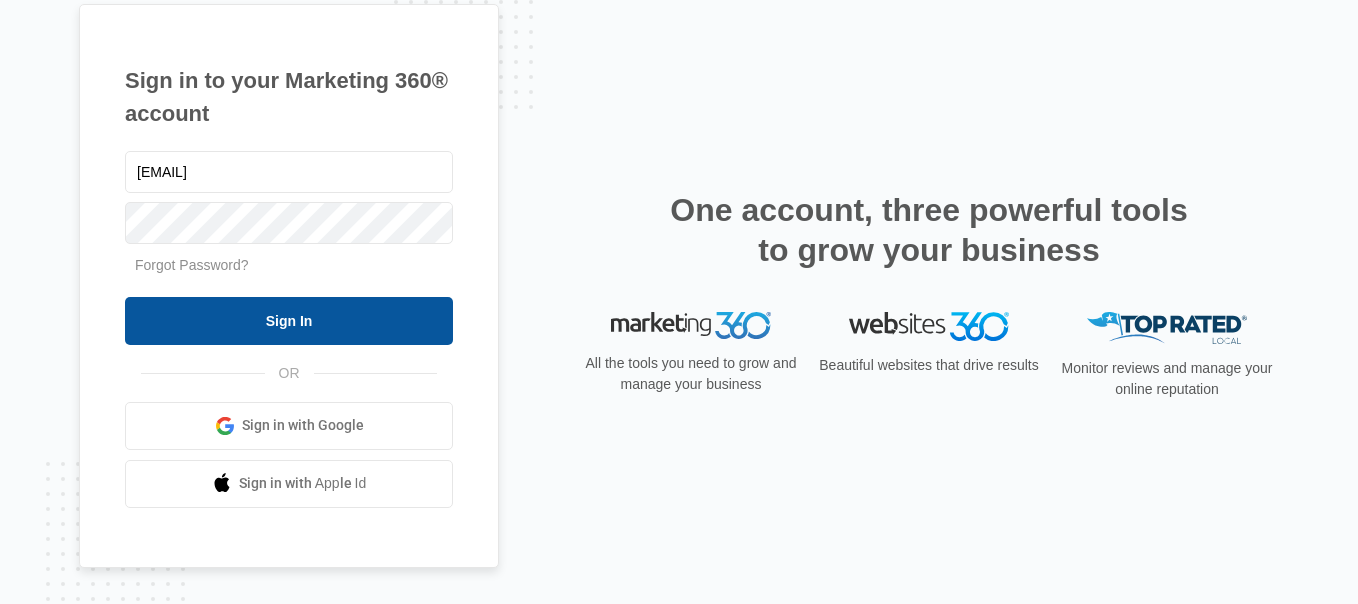 click on "Sign In" at bounding box center (289, 321) 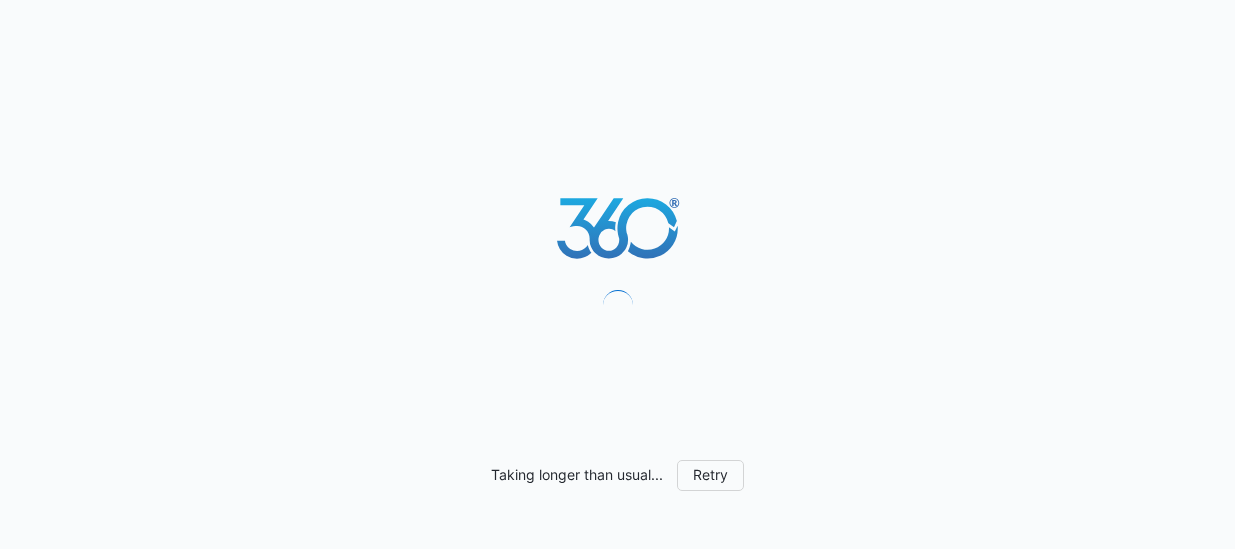 scroll, scrollTop: 0, scrollLeft: 0, axis: both 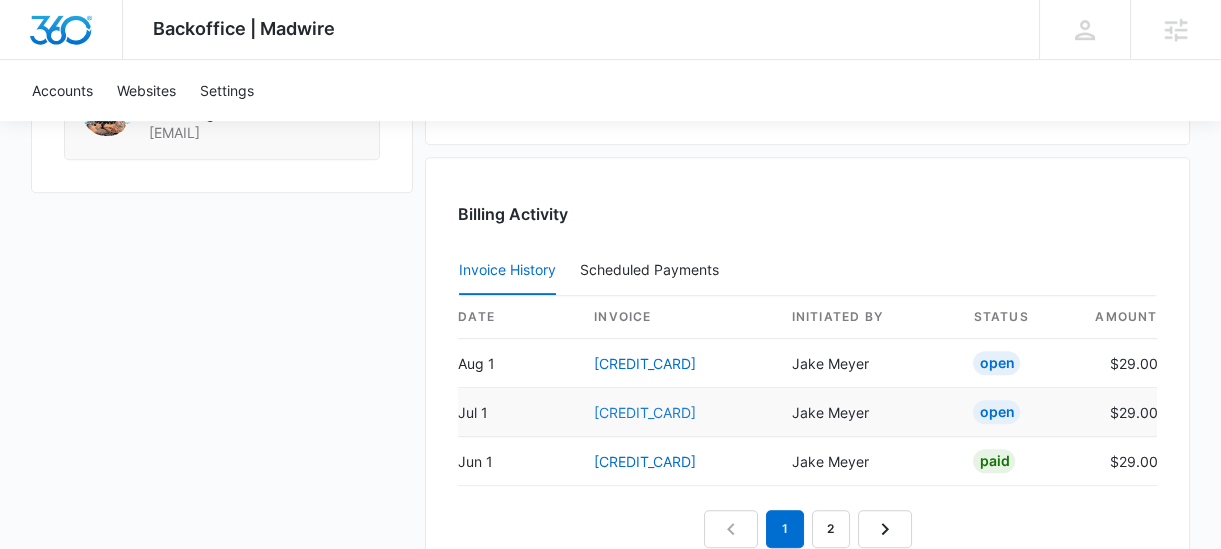 click on "[CREDIT_CARD]" at bounding box center (645, 412) 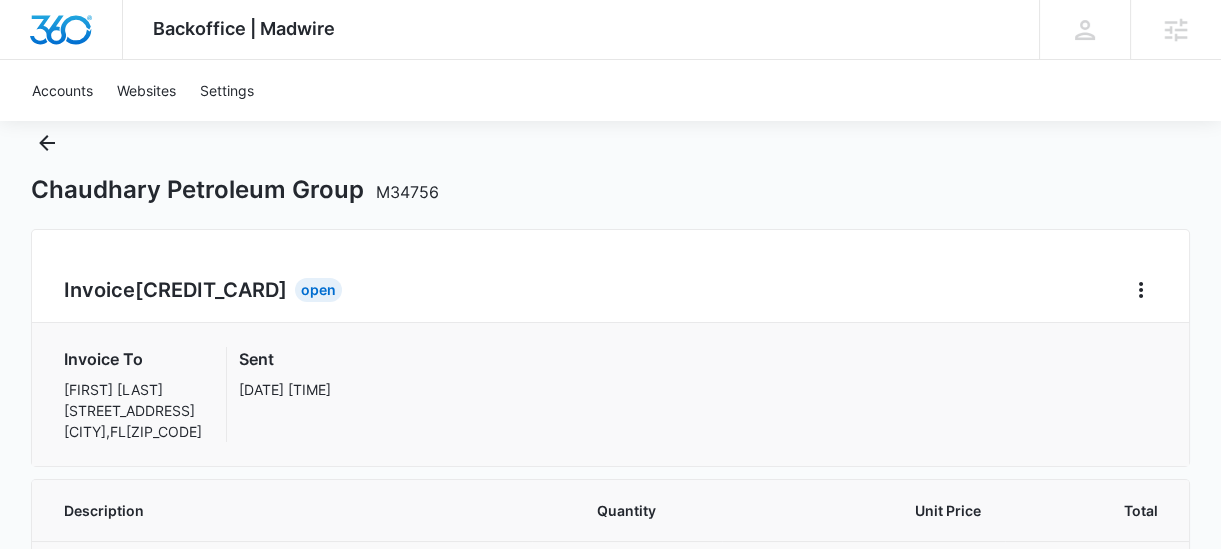 scroll, scrollTop: 0, scrollLeft: 0, axis: both 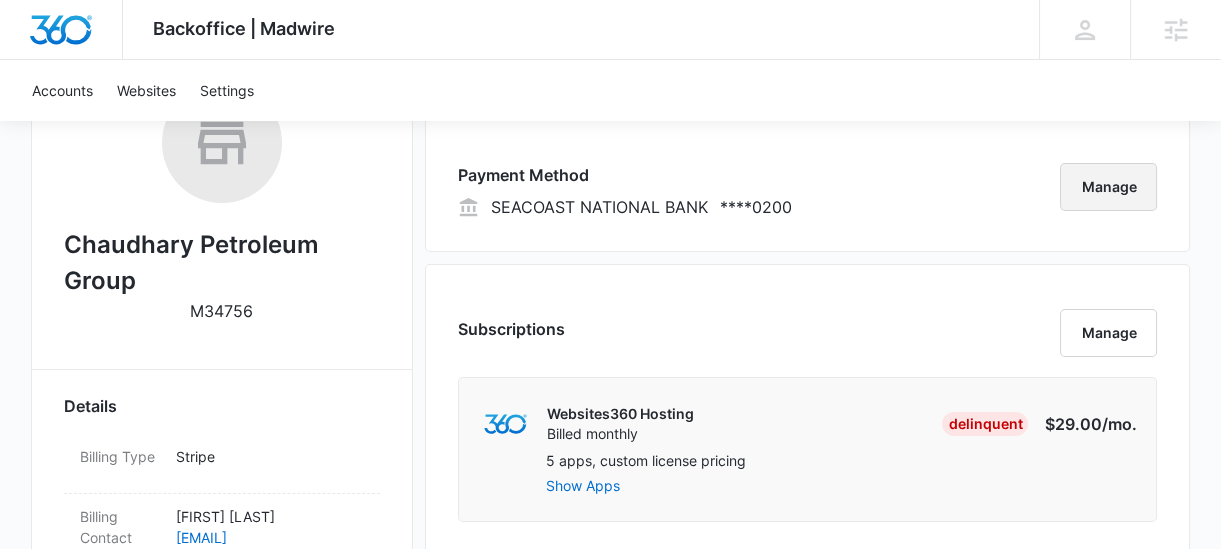 click on "Manage" at bounding box center (1108, 187) 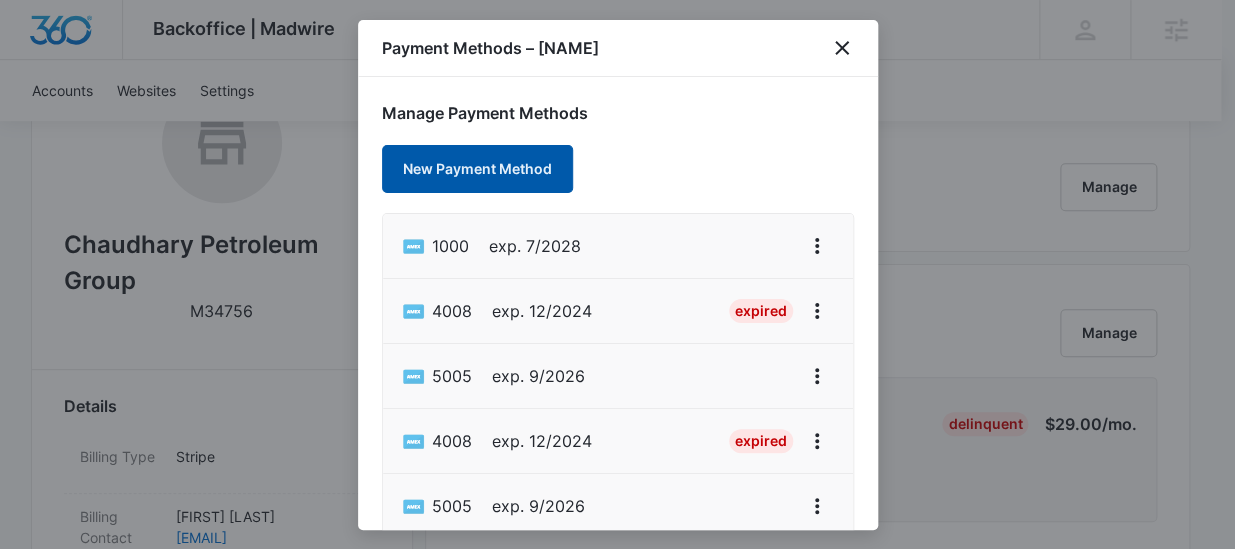 click on "New Payment Method" at bounding box center [477, 169] 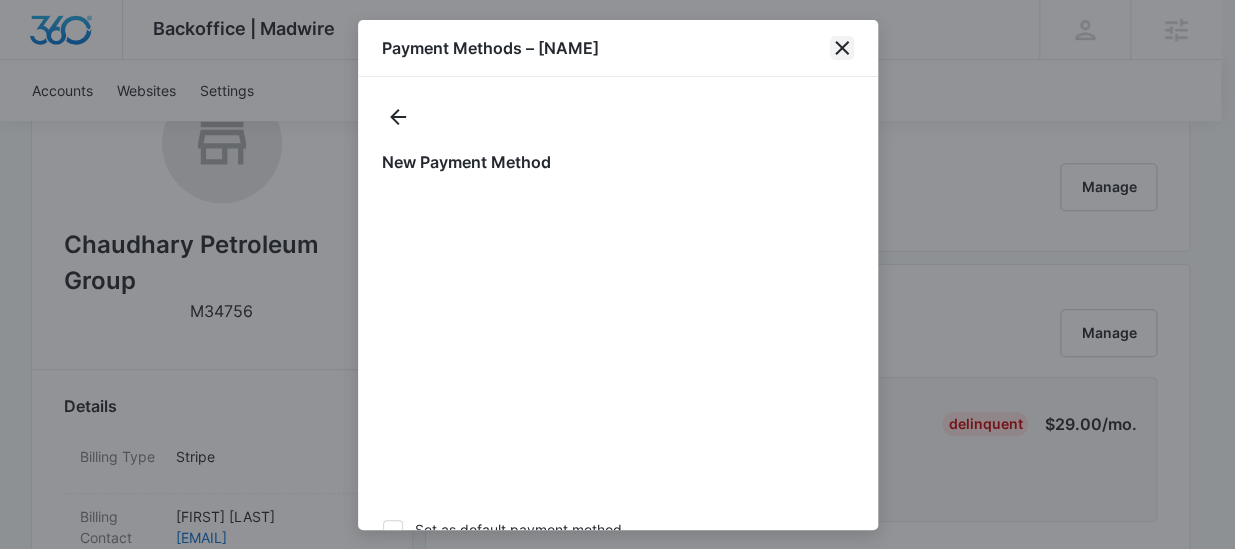 click 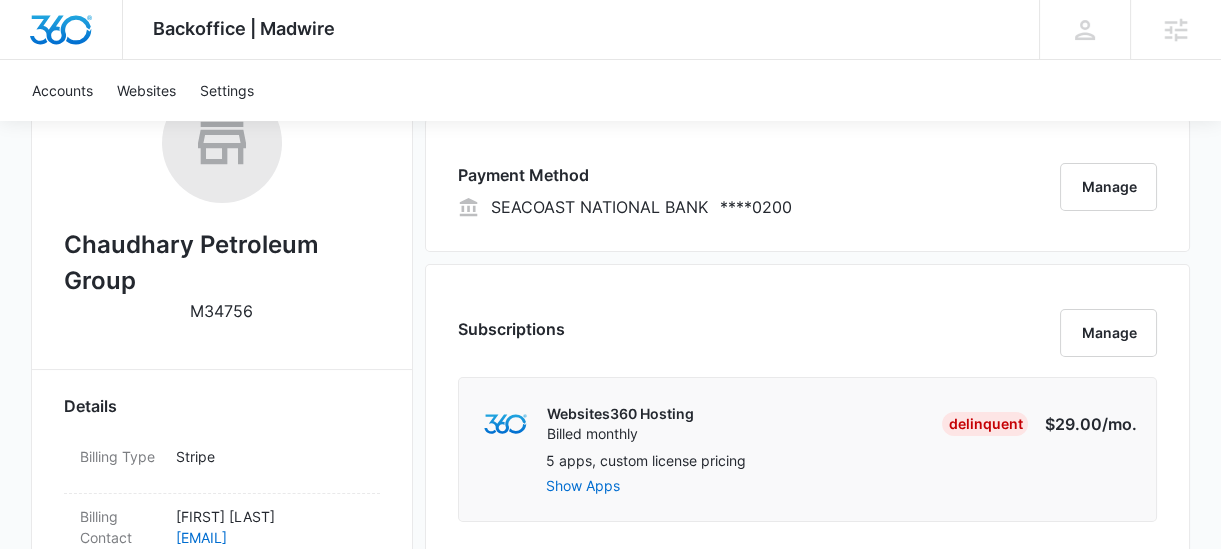 click on "Payment Method SEACOAST NATIONAL BANK **** 0200 Manage" at bounding box center [807, 185] 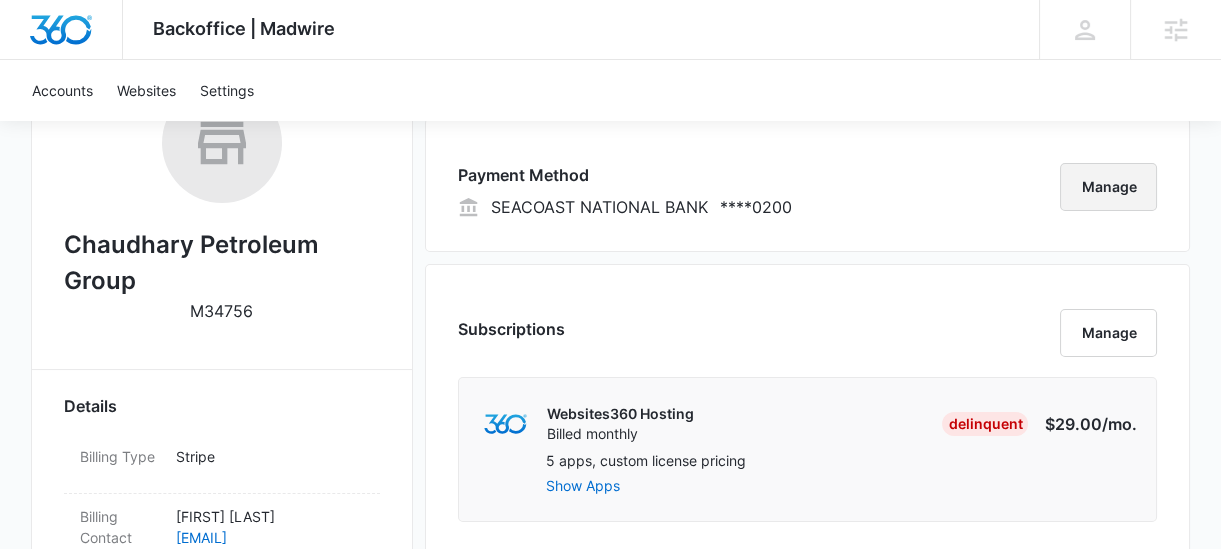 click on "Manage" at bounding box center (1108, 187) 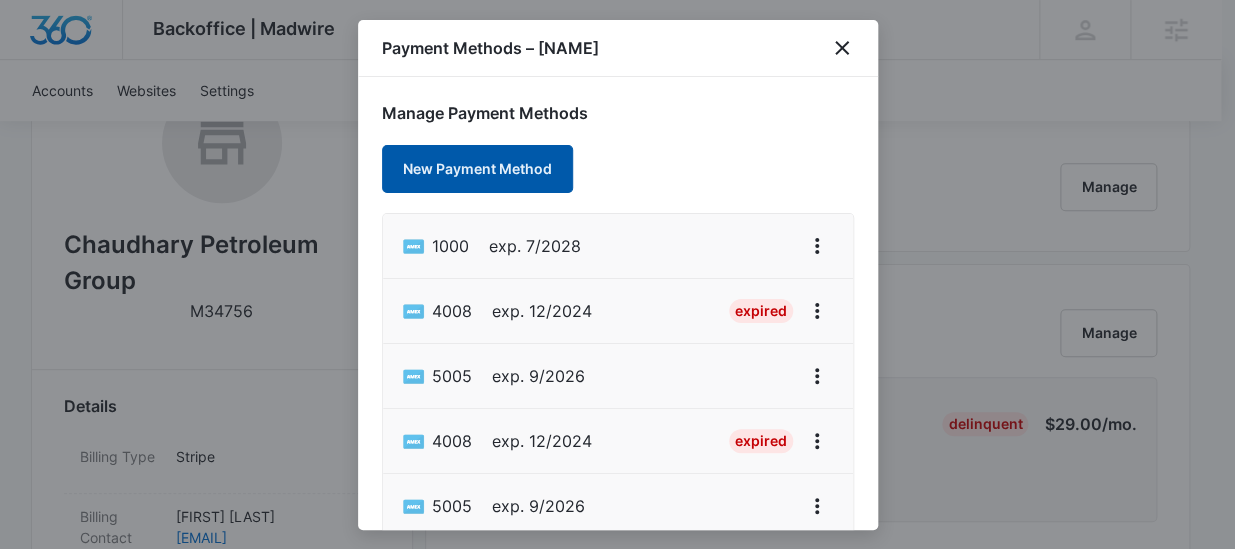 click on "New Payment Method" at bounding box center (477, 169) 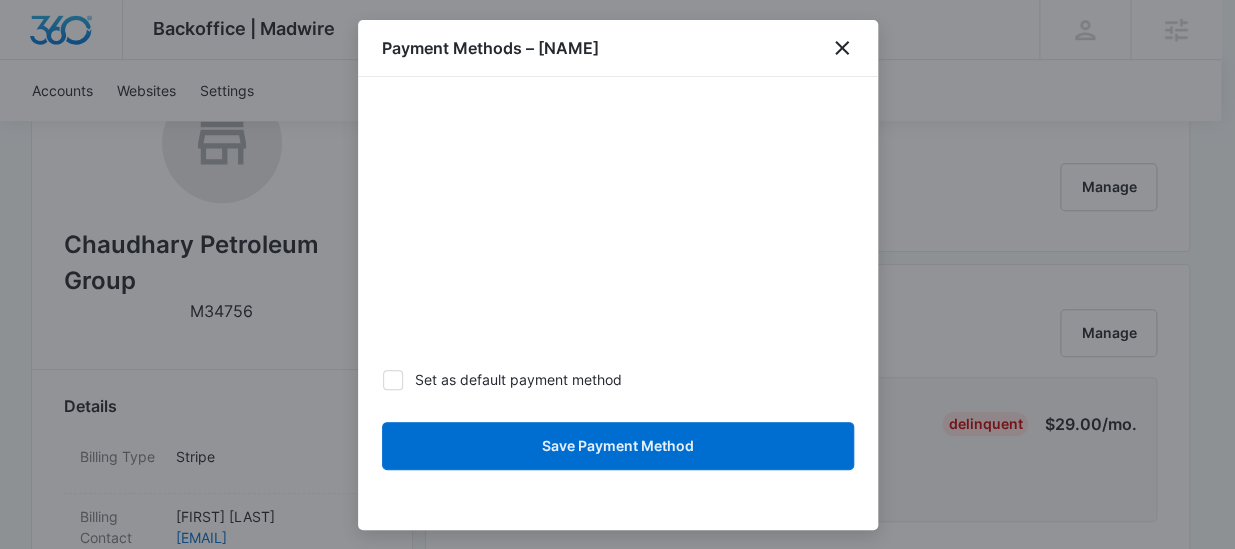 scroll, scrollTop: 150, scrollLeft: 0, axis: vertical 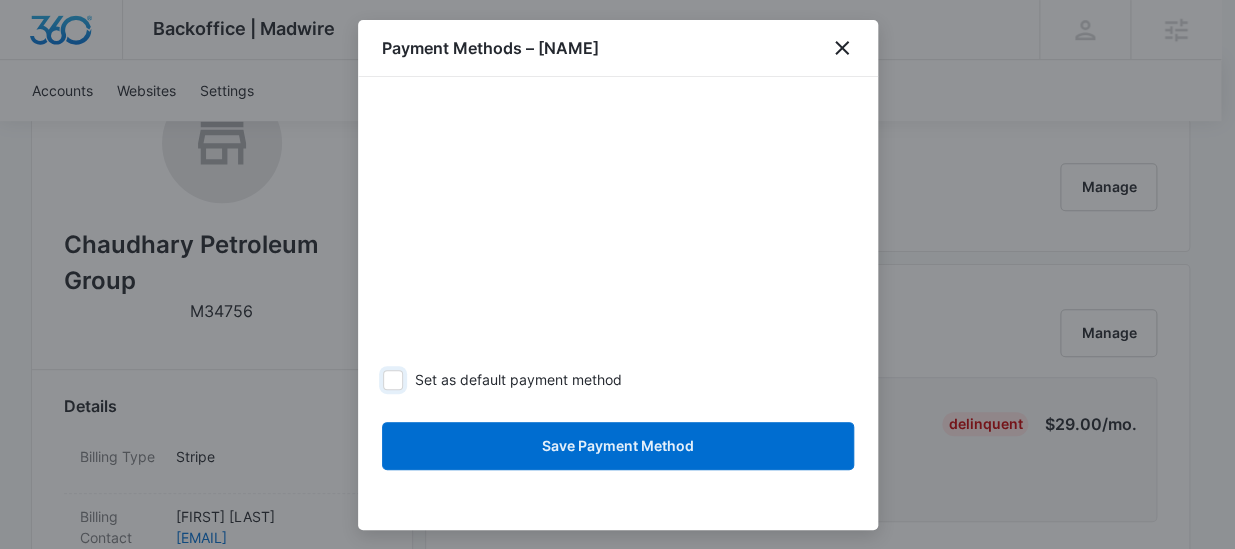 click on "Set as default payment method" at bounding box center [382, 379] 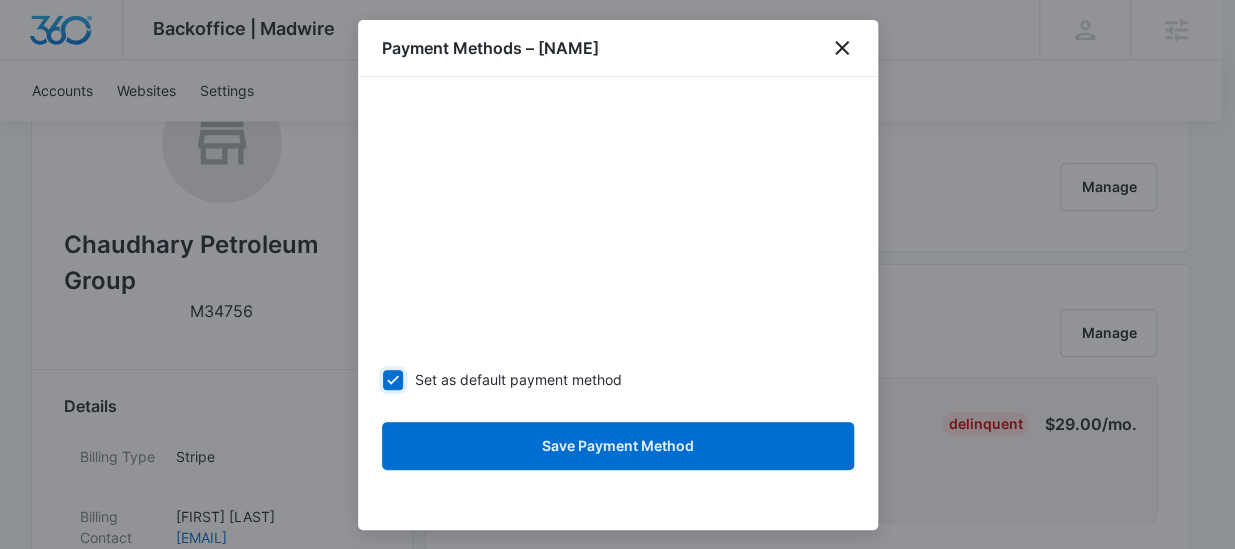 checkbox on "true" 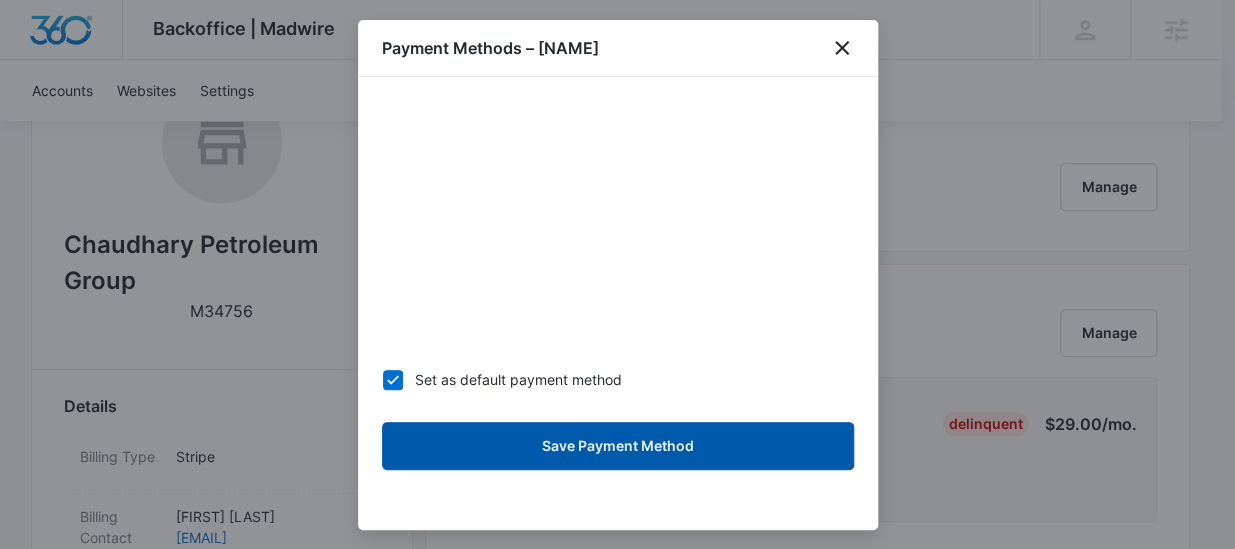 click on "Save Payment Method" at bounding box center (618, 446) 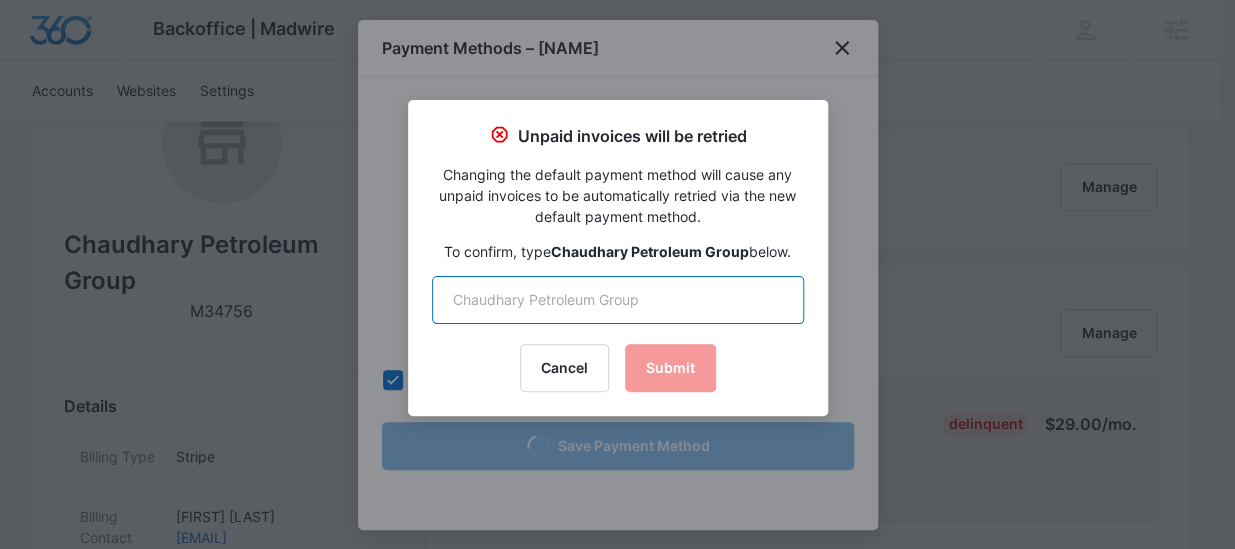 click at bounding box center (618, 300) 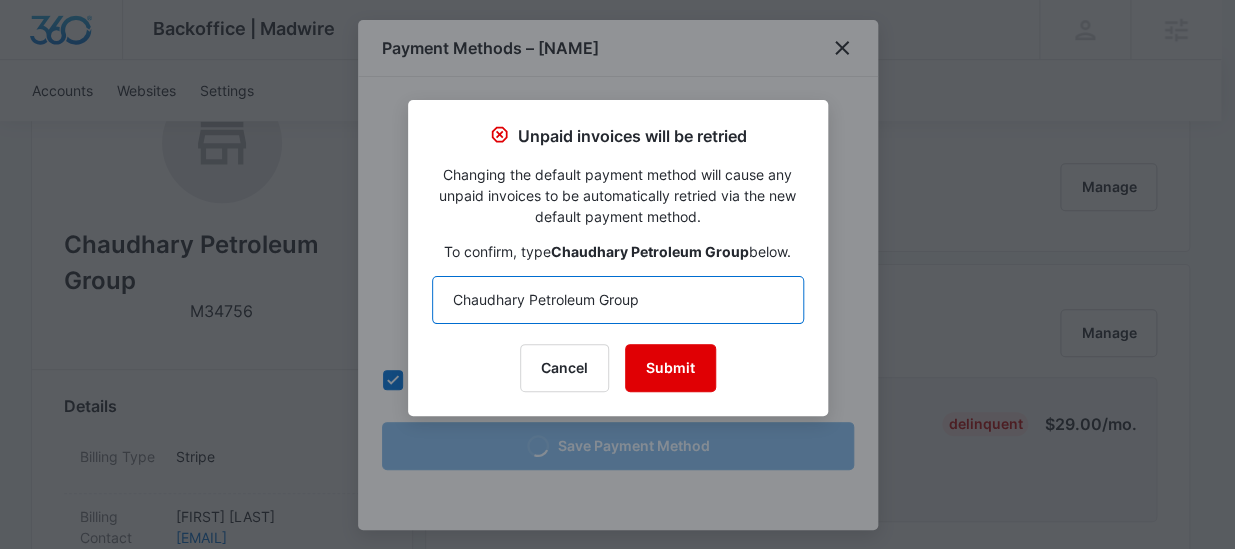 type on "Chaudhary Petroleum Group" 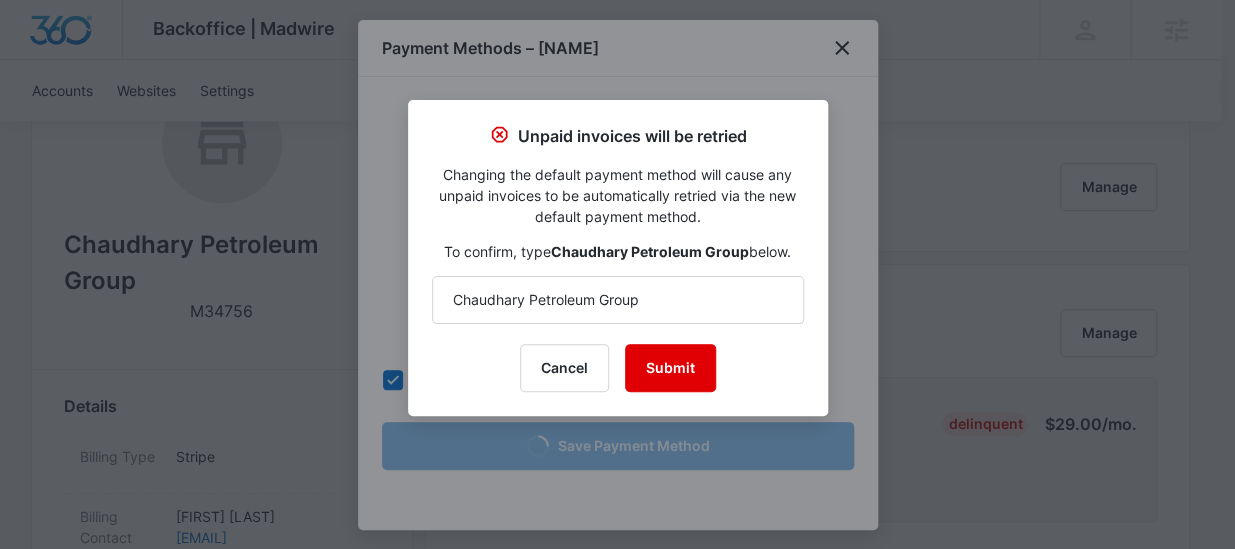 click on "Submit" at bounding box center (670, 368) 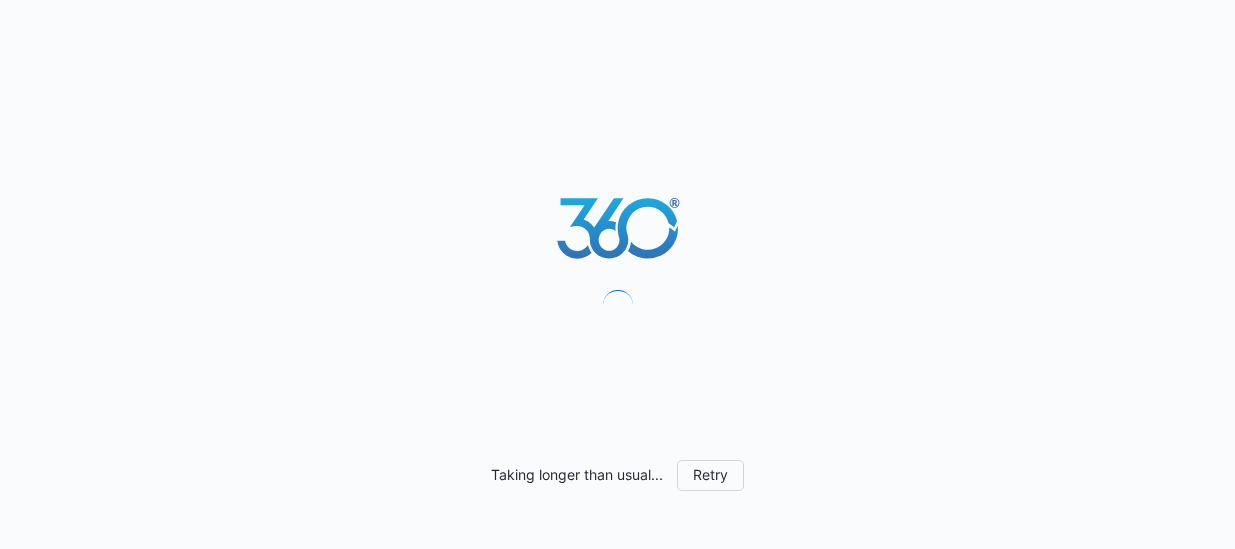 scroll, scrollTop: 0, scrollLeft: 0, axis: both 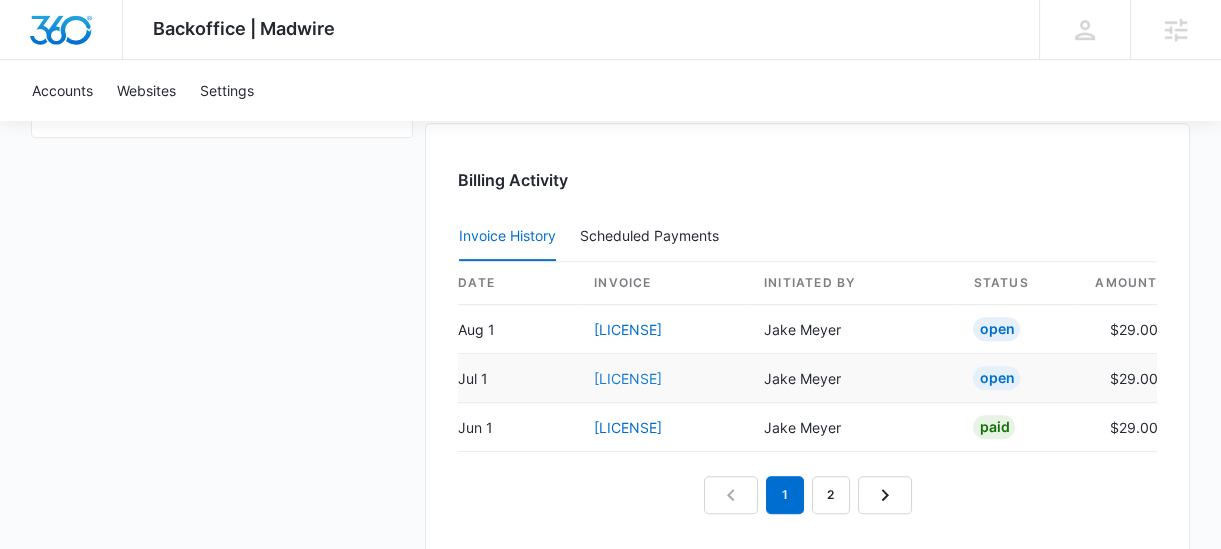 click on "31BE120A-0050" at bounding box center (628, 378) 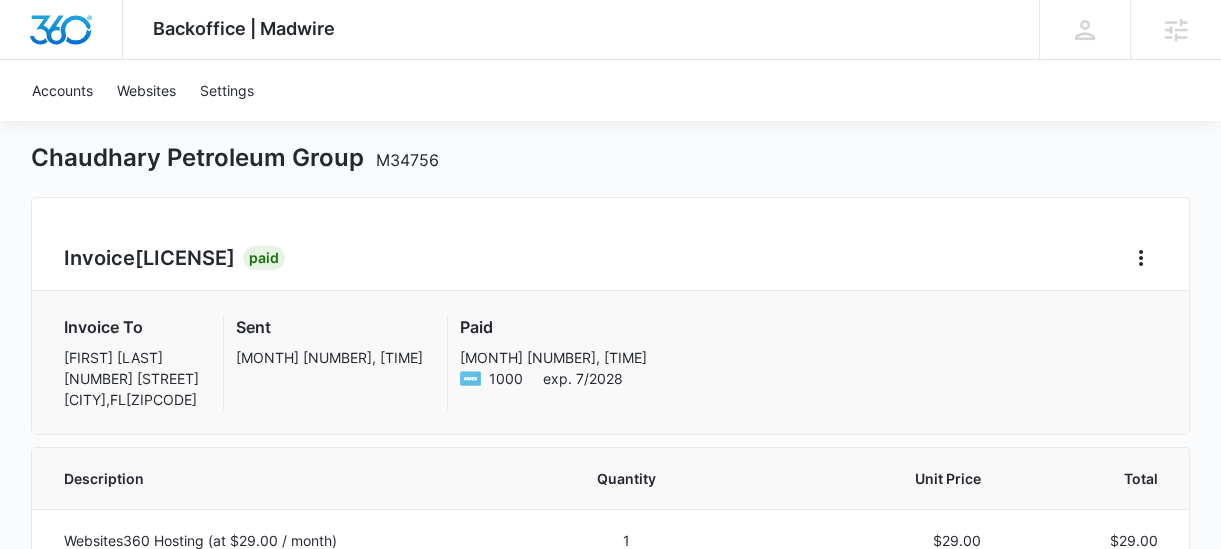 scroll, scrollTop: 0, scrollLeft: 0, axis: both 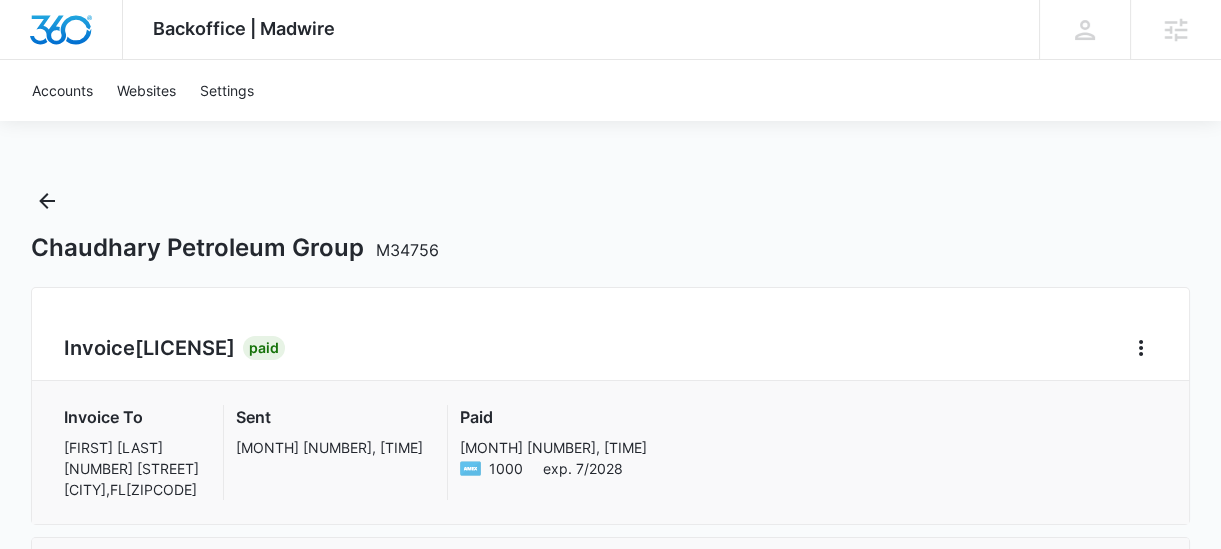 click on "Chaudhary Petroleum Group M34756" at bounding box center (611, 248) 